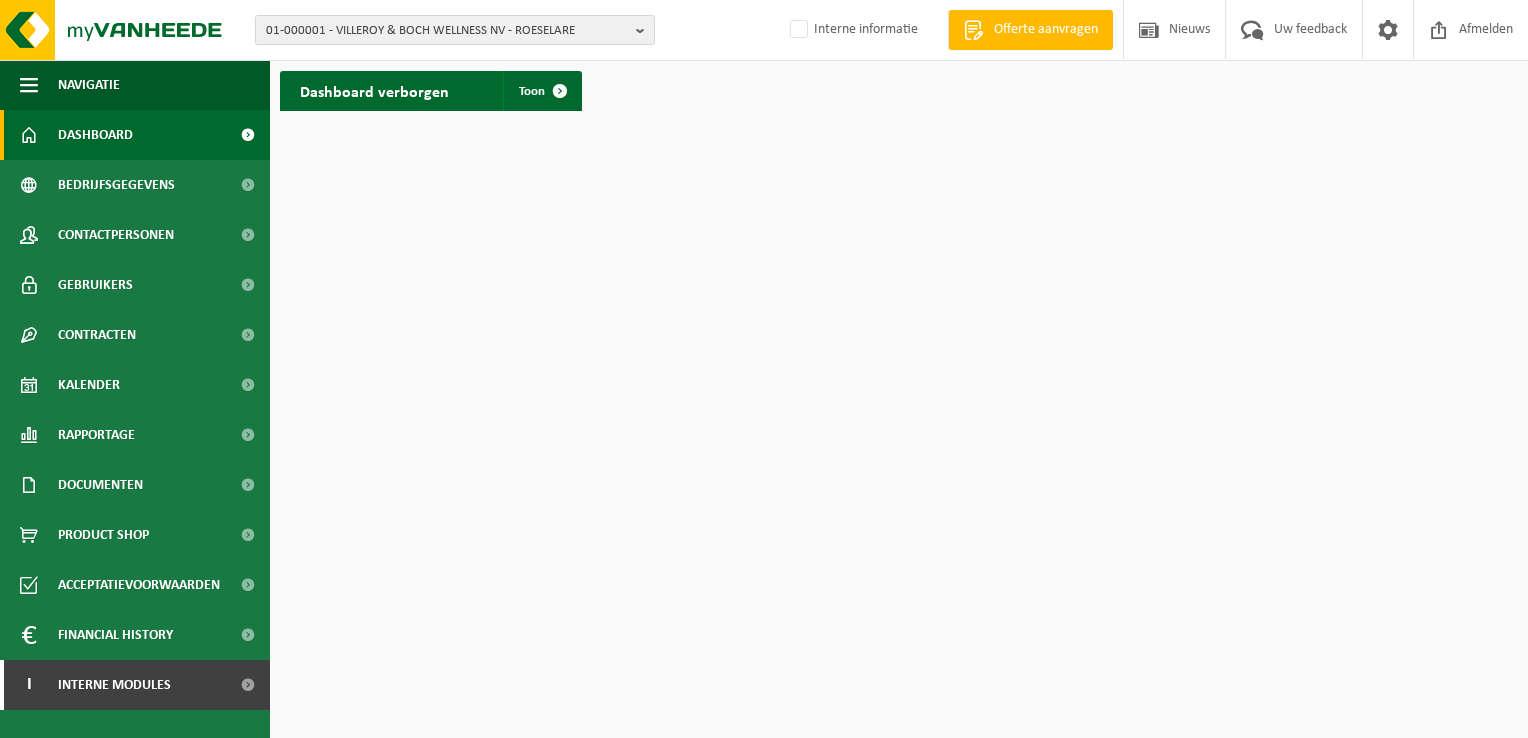 scroll, scrollTop: 0, scrollLeft: 0, axis: both 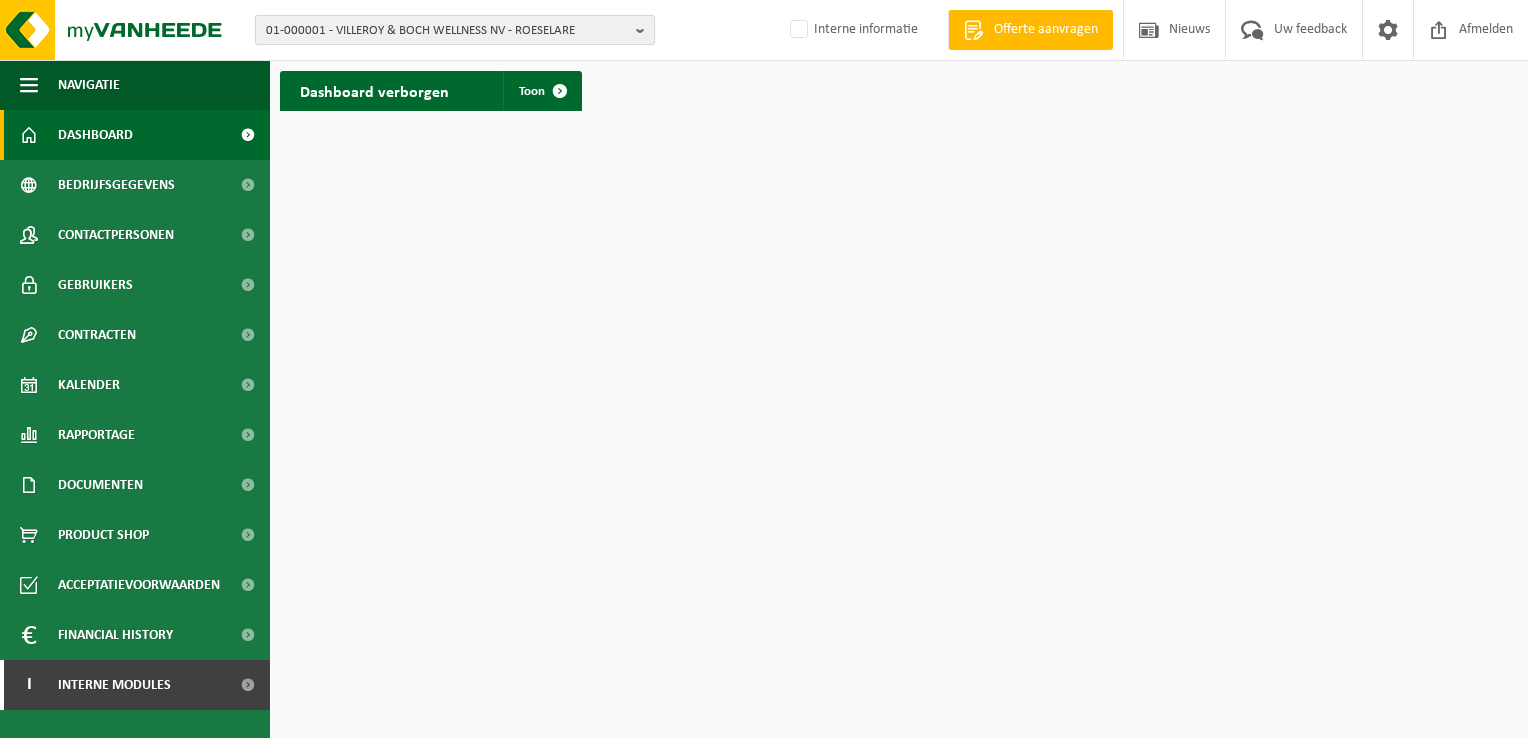 click on "01-000001 - VILLEROY & BOCH WELLNESS NV - ROESELARE" at bounding box center (447, 31) 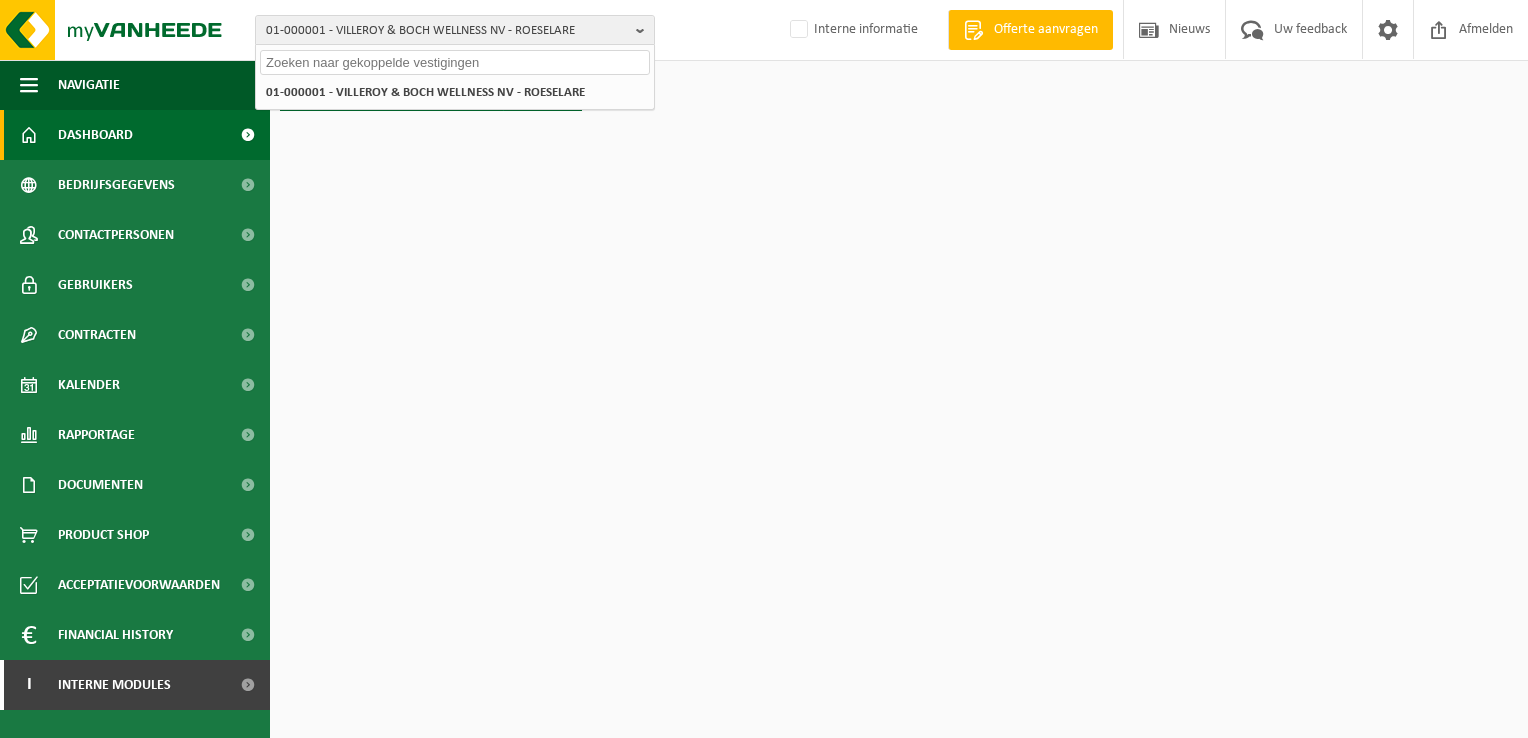 paste on "01-200677" 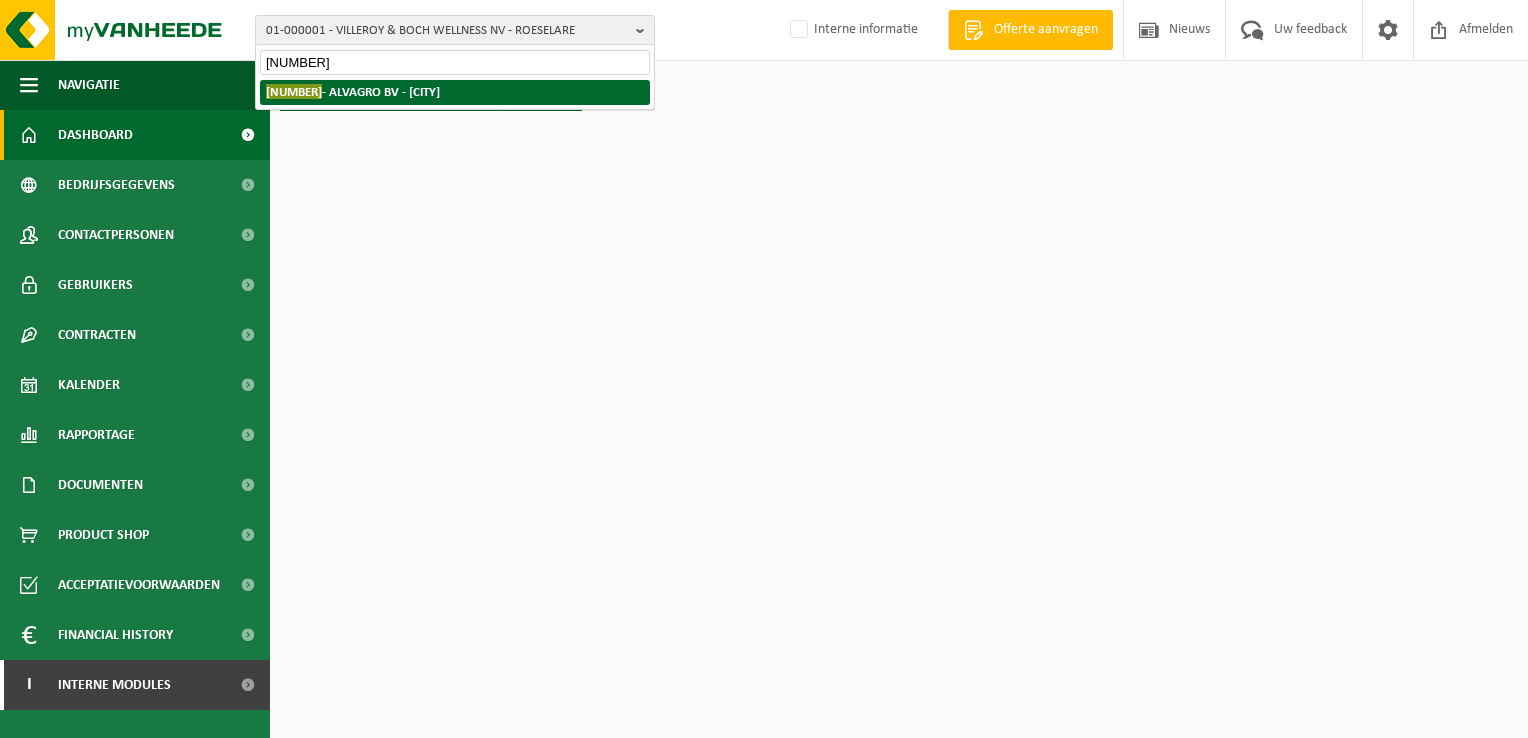 type on "01-200677" 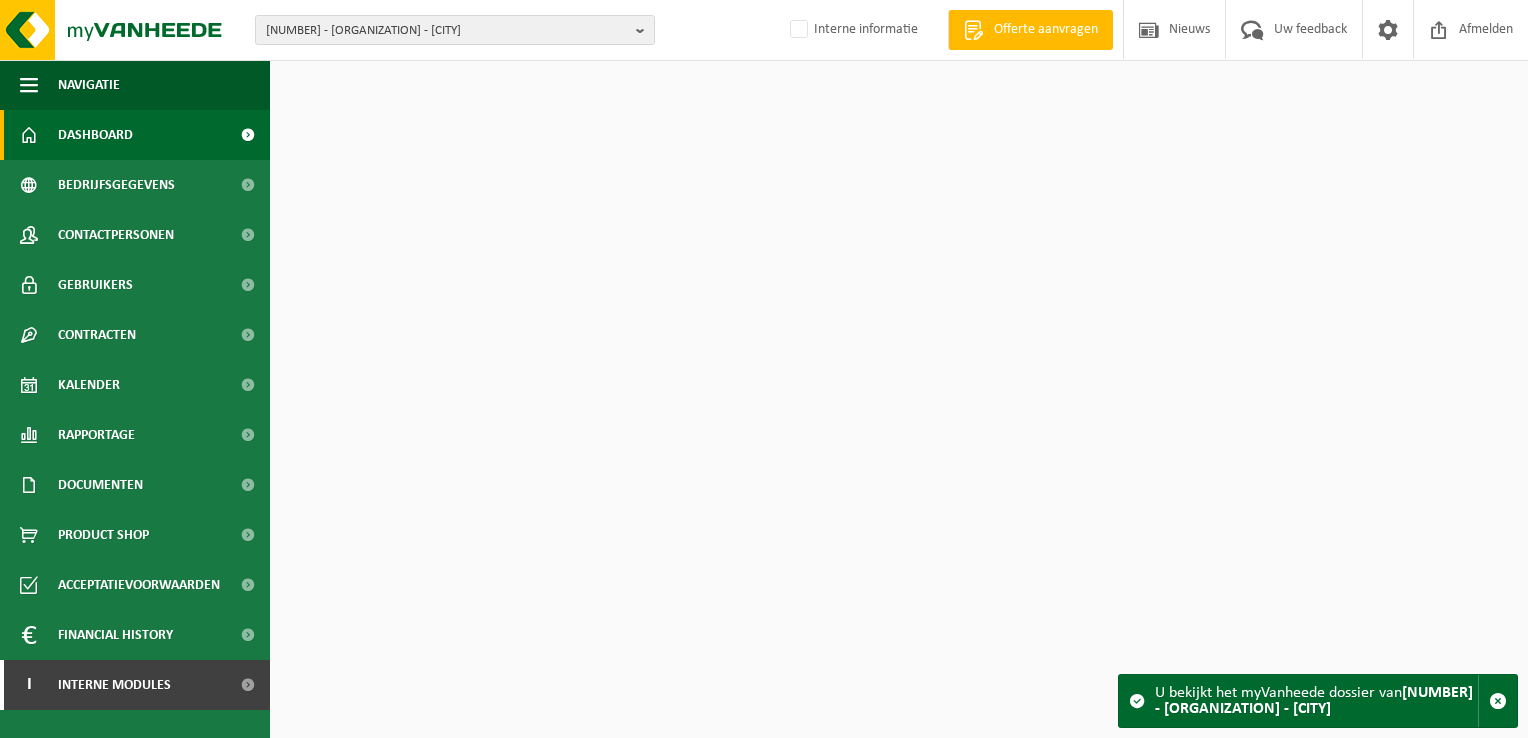 scroll, scrollTop: 0, scrollLeft: 0, axis: both 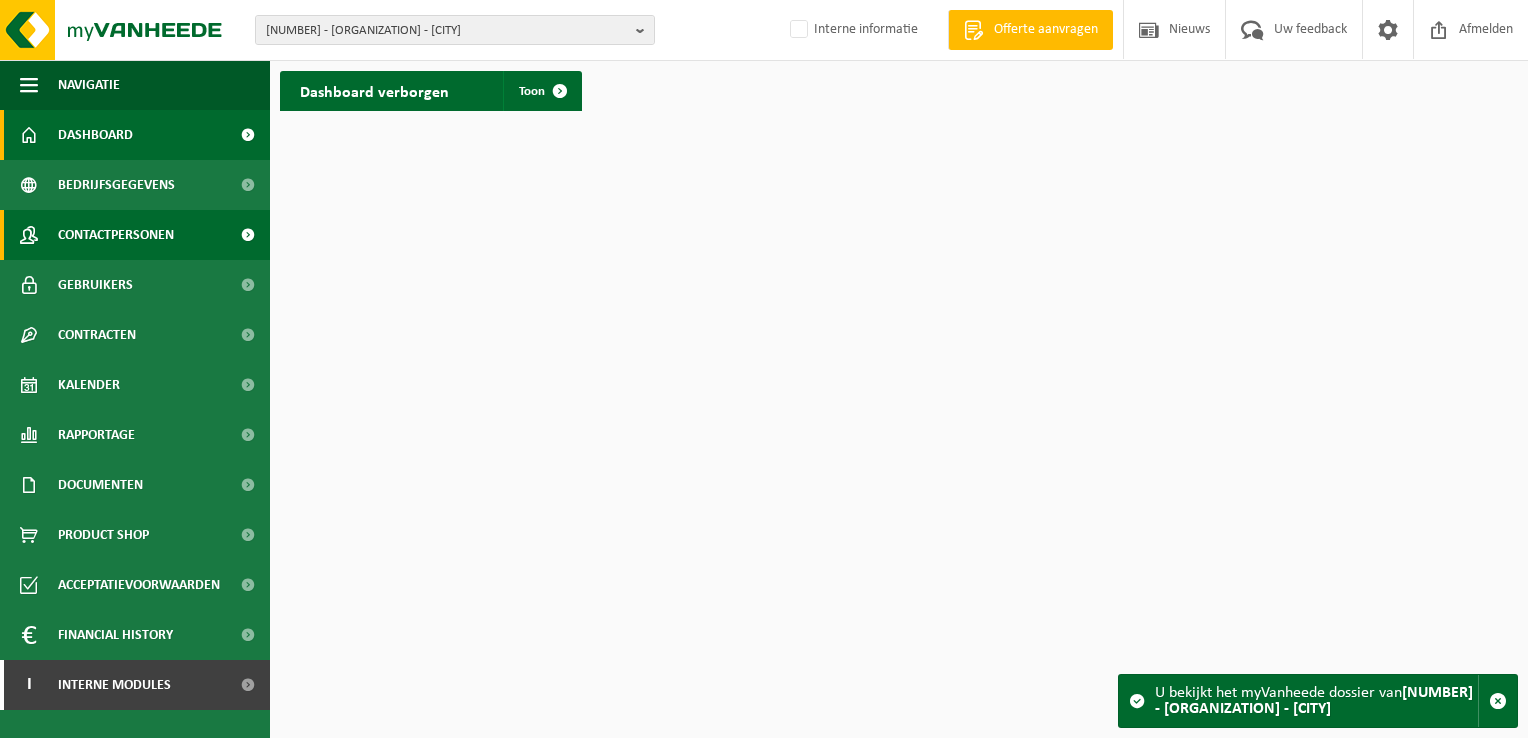 click on "Contactpersonen" at bounding box center [116, 235] 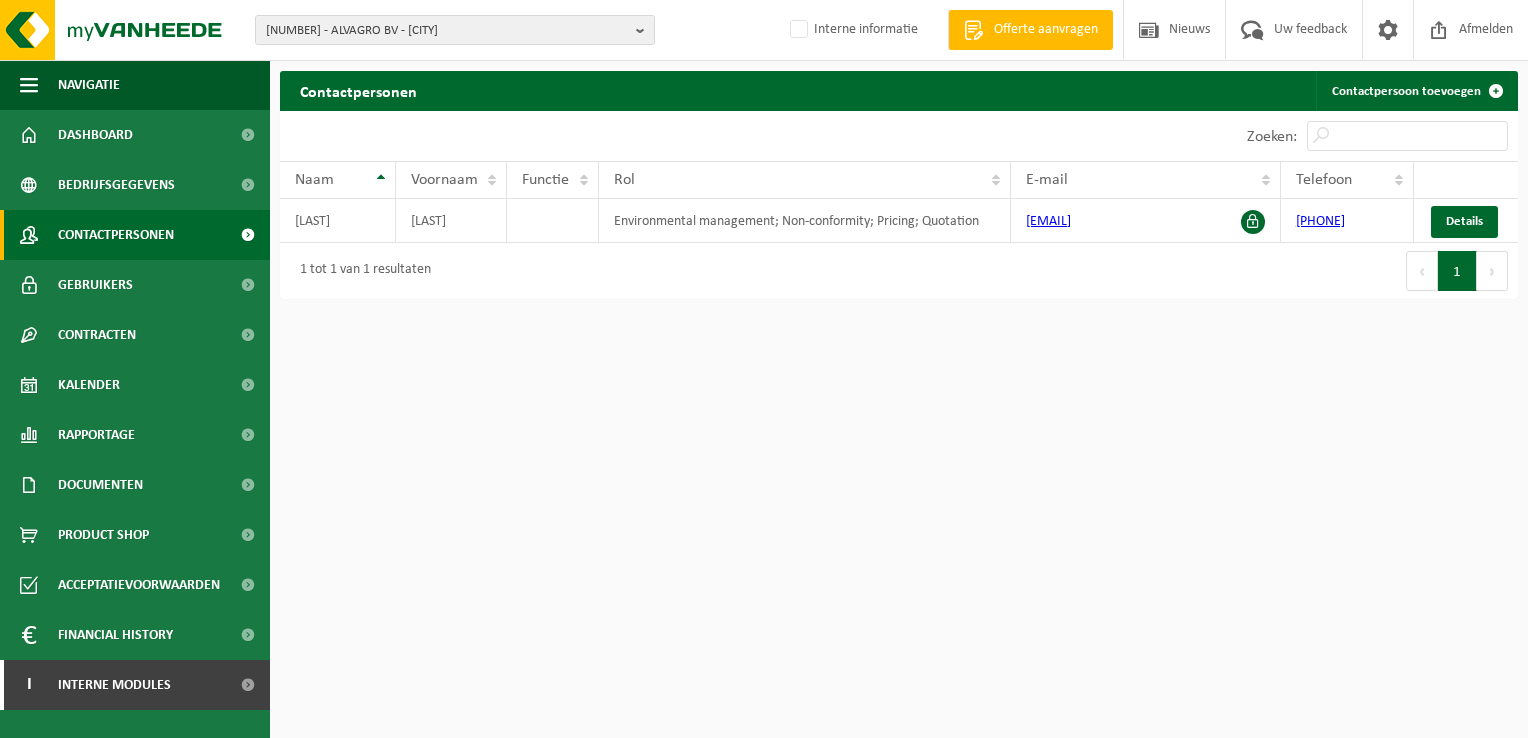 scroll, scrollTop: 0, scrollLeft: 0, axis: both 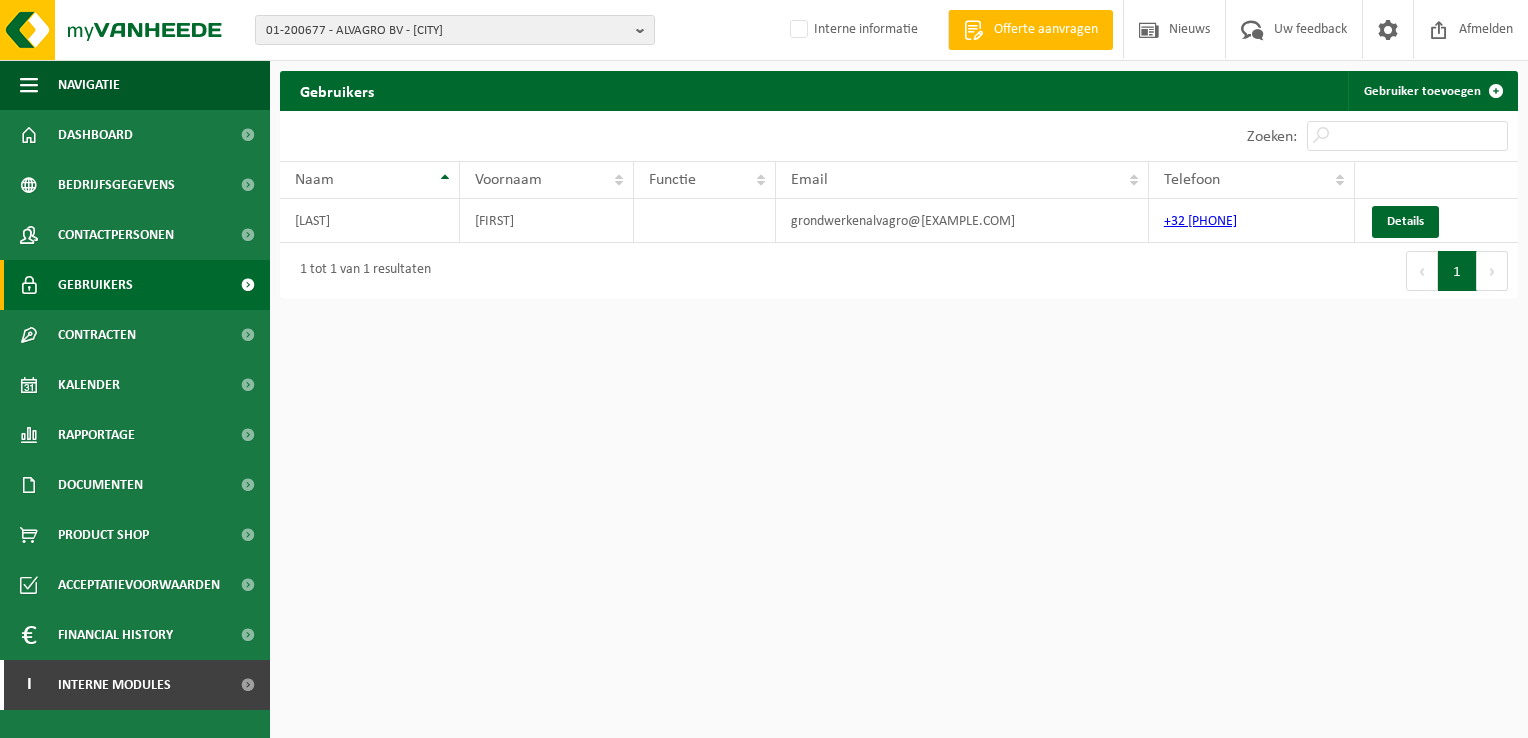 click on "01-200677 - ALVAGRO BV - [CITY]                           01-200677 - ALVAGRO BV - [CITY]                                         Interne informatie      Welkom  [FIRST] [LAST]         Offerte aanvragen         Nieuws         Uw feedback               Afmelden                     Navigatie                 Offerte aanvragen         Nieuws         Uw feedback               Afmelden                 Dashboard               Bedrijfsgegevens               Contactpersonen               Gebruikers               Contracten               Actieve contracten             Historiek contracten                 Kalender               Rapportage               In grafiekvorm             In lijstvorm                 Documenten               Facturen             Documenten                 Product Shop               Acceptatievoorwaarden               Financial History               In grafiekvorm             In lijstvorm               I   Interne modules               Toolbox" at bounding box center (764, 369) 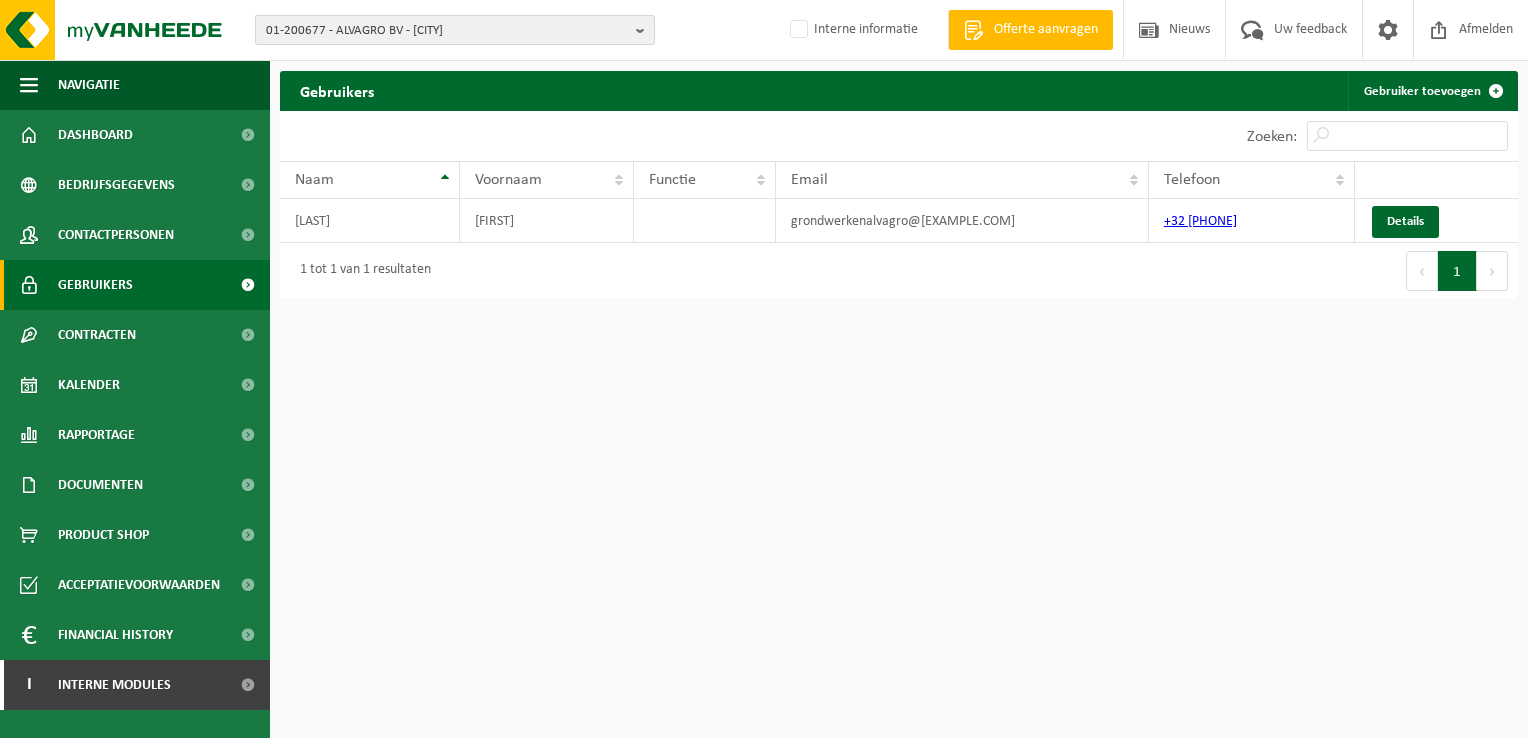 click on "01-200677 - ALVAGRO BV - [CITY]" at bounding box center (447, 31) 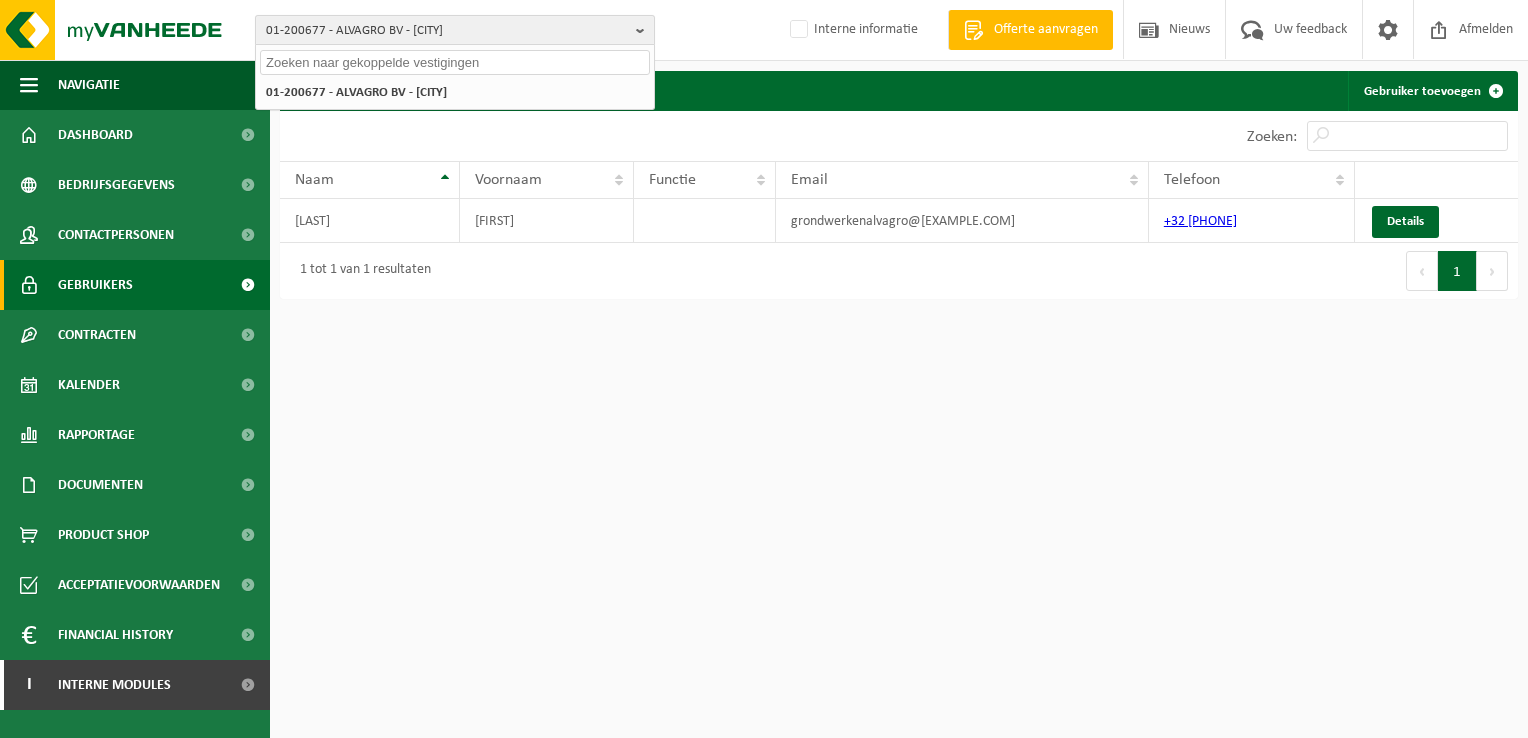 paste on "01-059144" 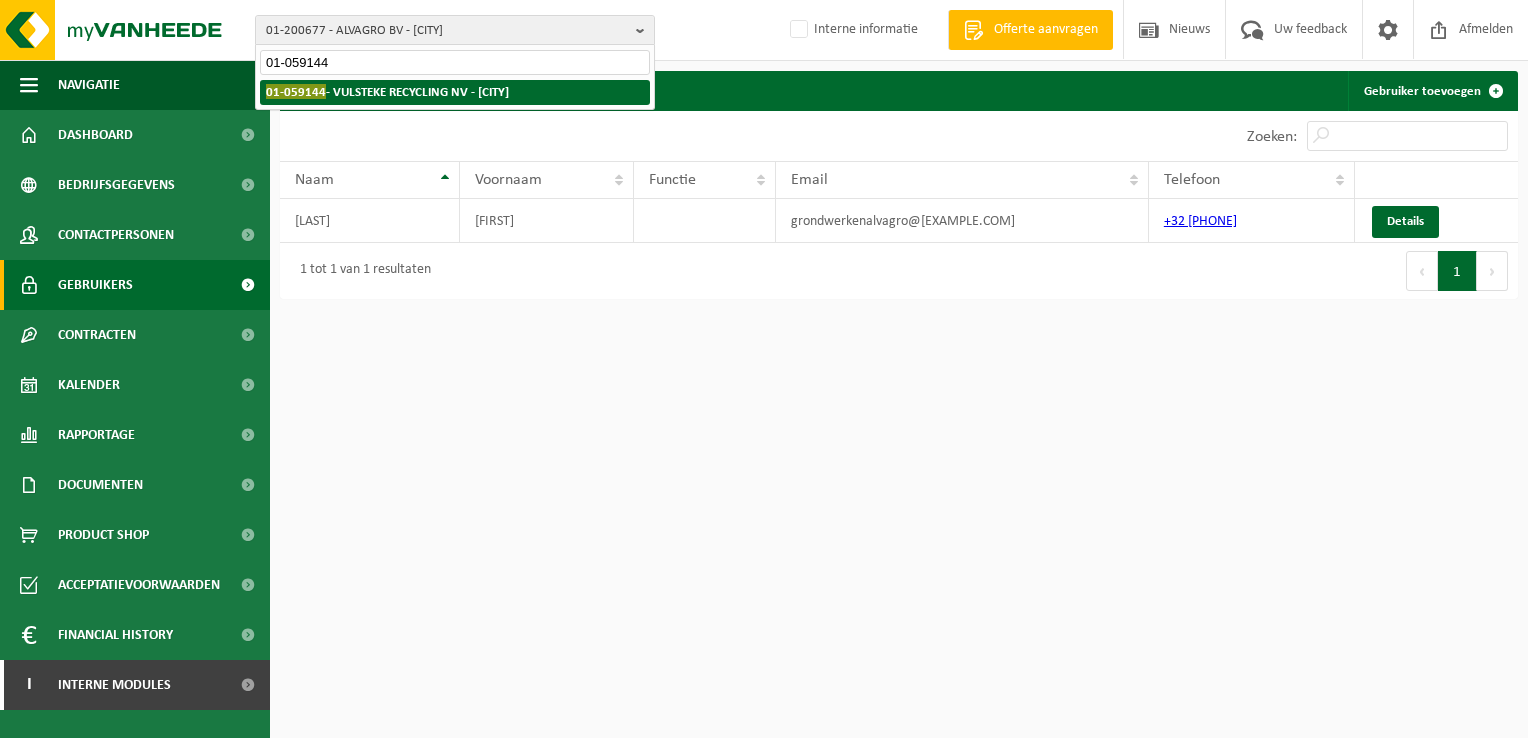 type on "01-059144" 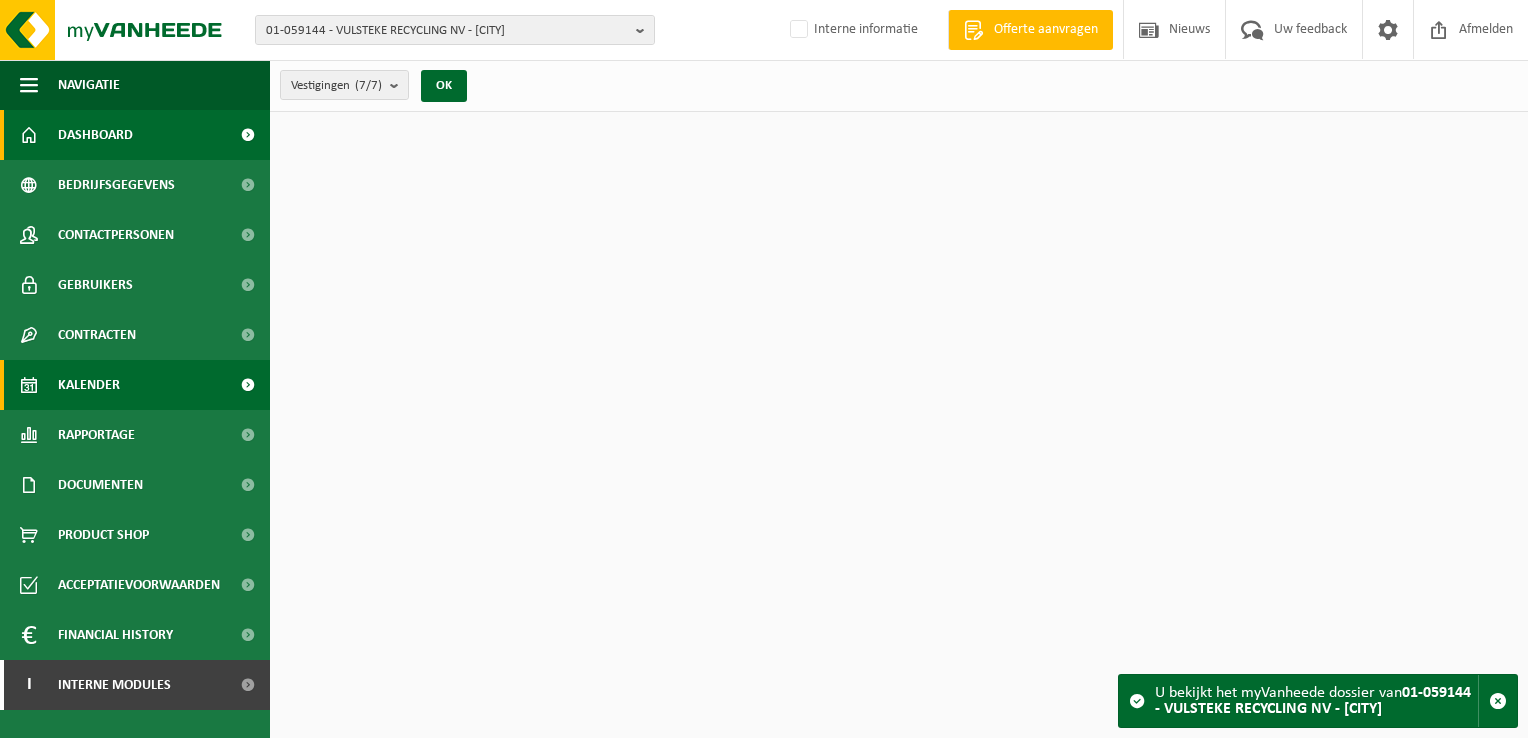 scroll, scrollTop: 0, scrollLeft: 0, axis: both 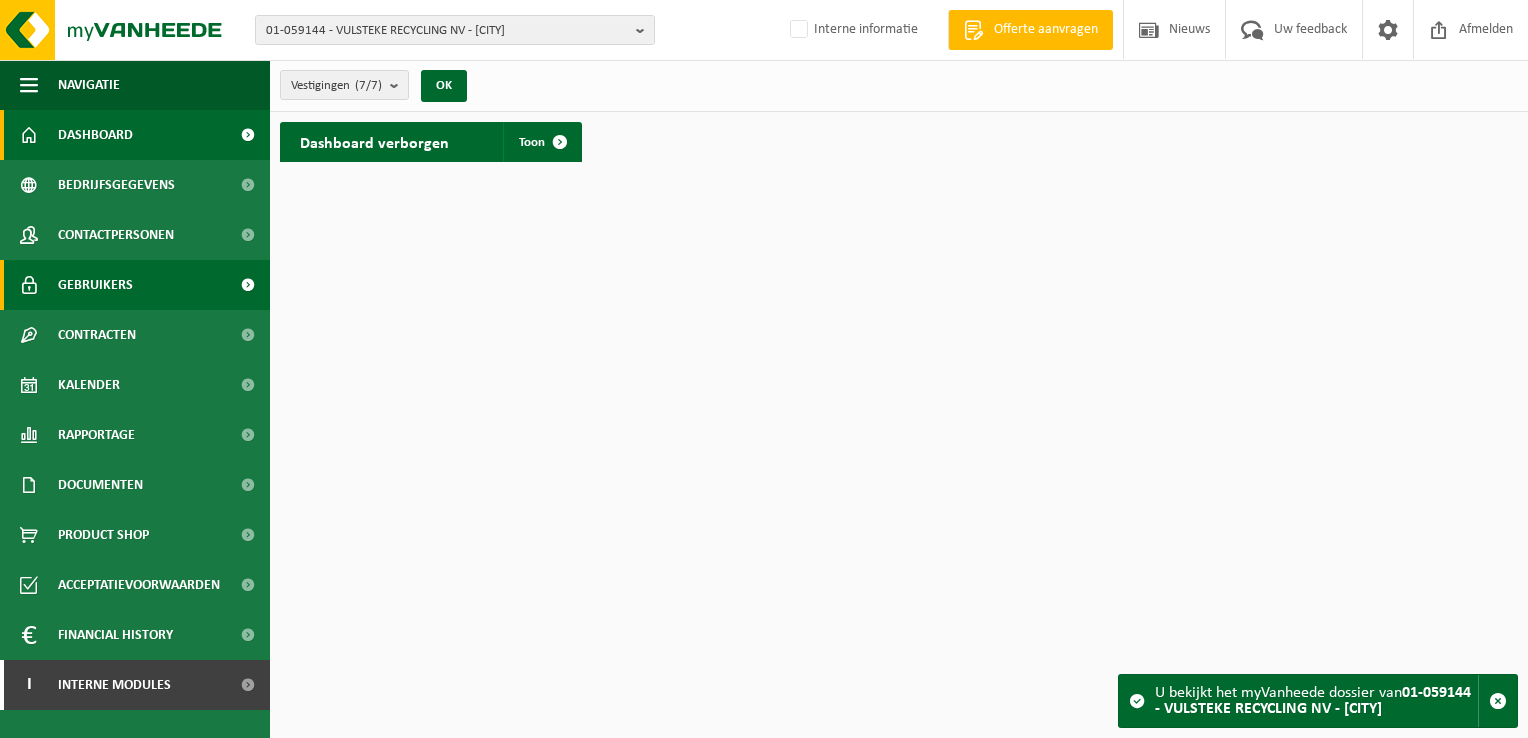 click on "Gebruikers" at bounding box center (135, 285) 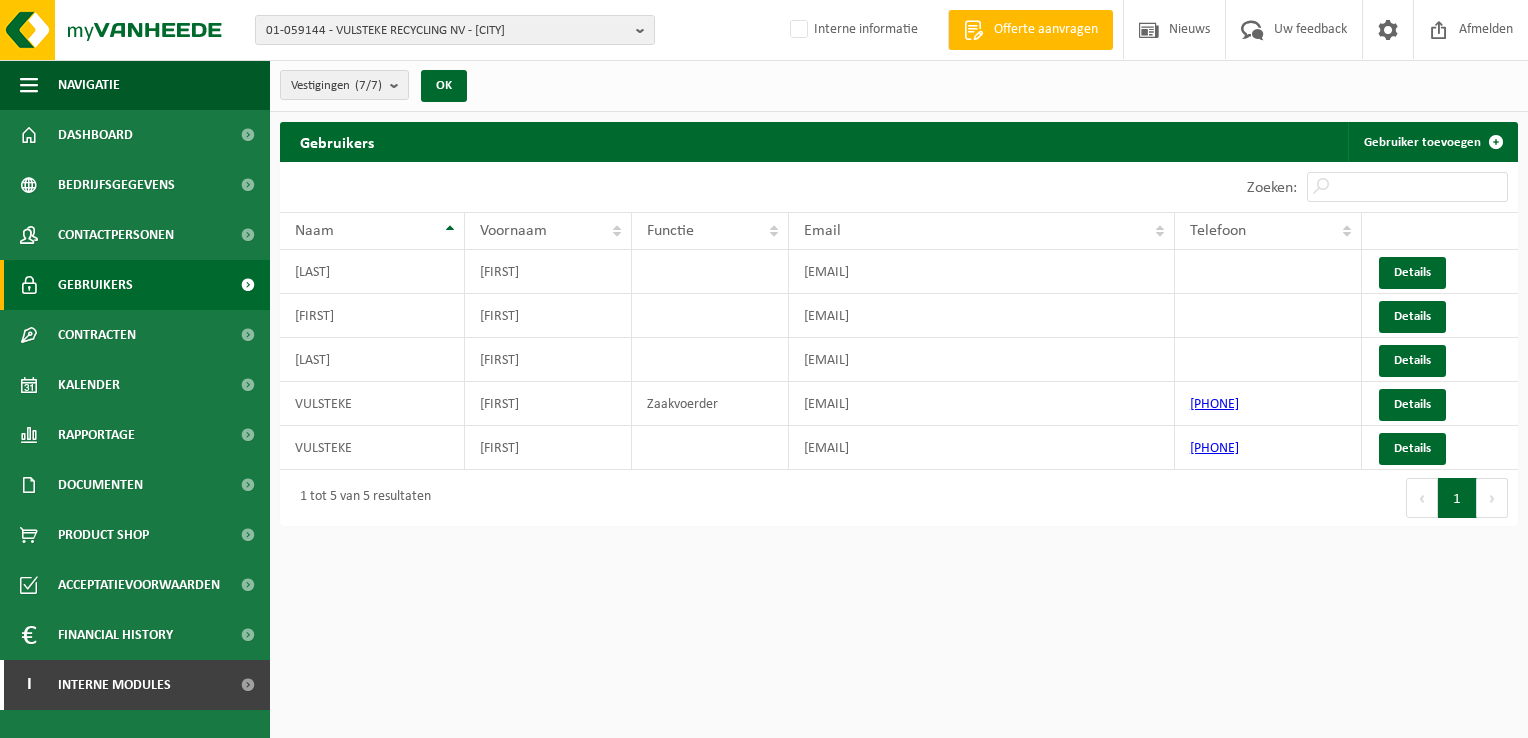 scroll, scrollTop: 0, scrollLeft: 0, axis: both 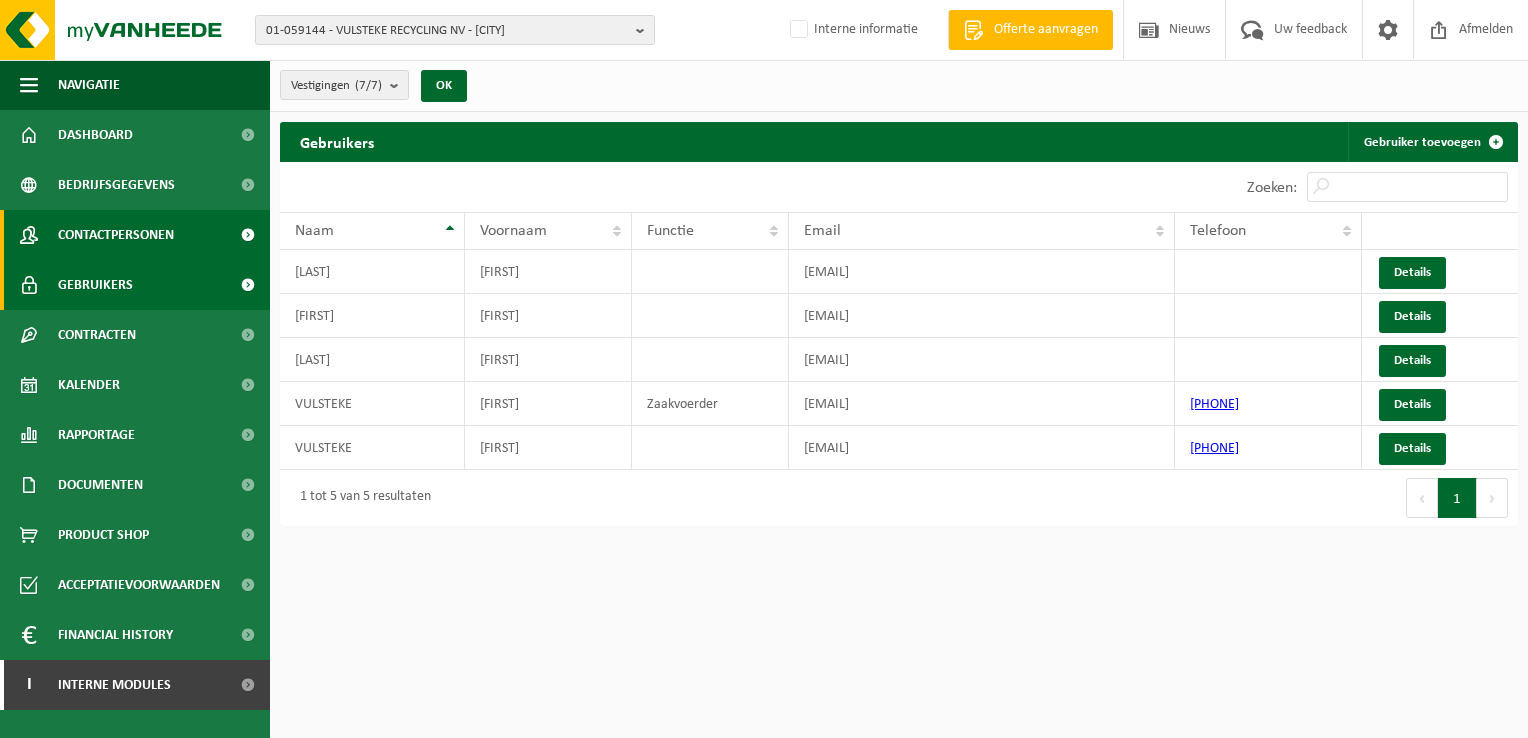 click on "Contactpersonen" at bounding box center (116, 235) 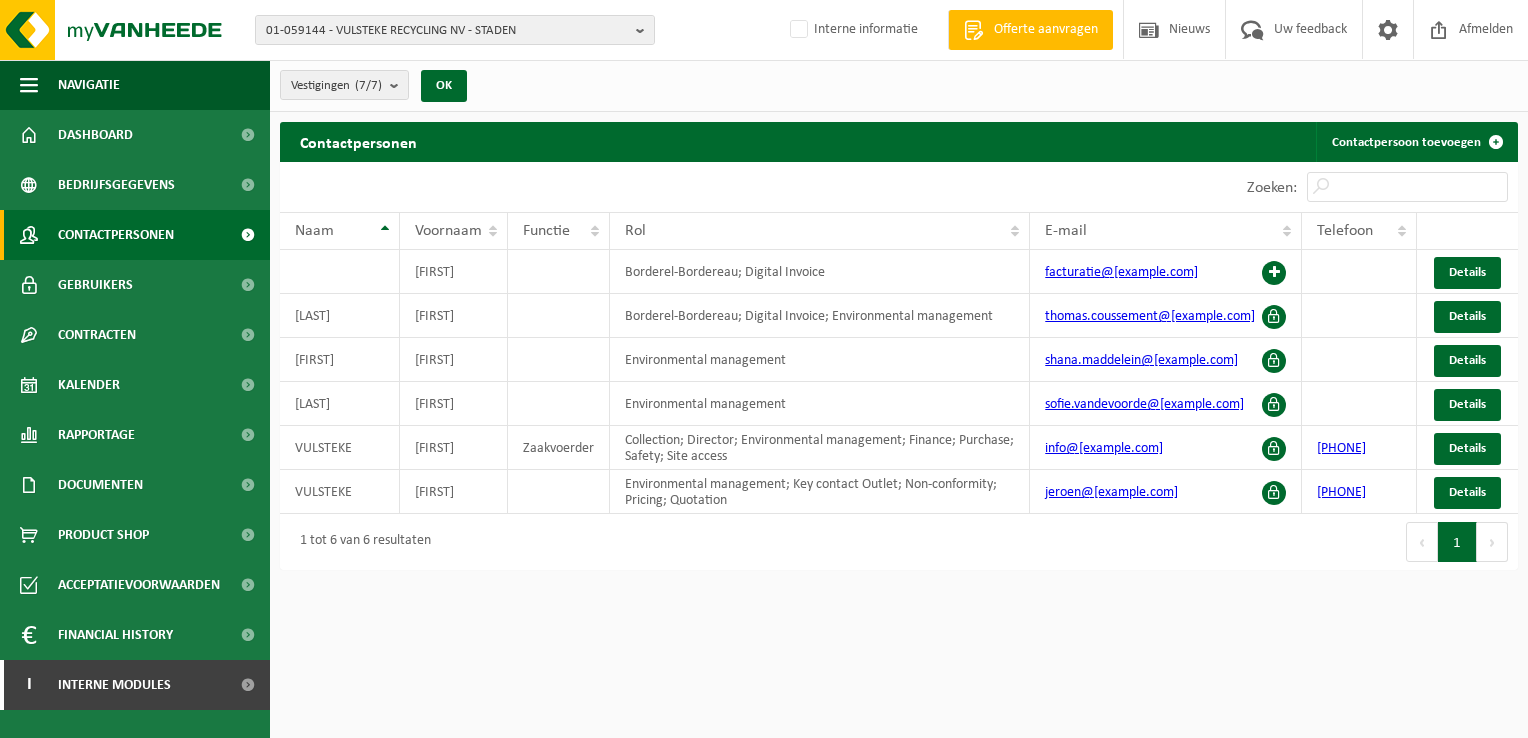 scroll, scrollTop: 0, scrollLeft: 0, axis: both 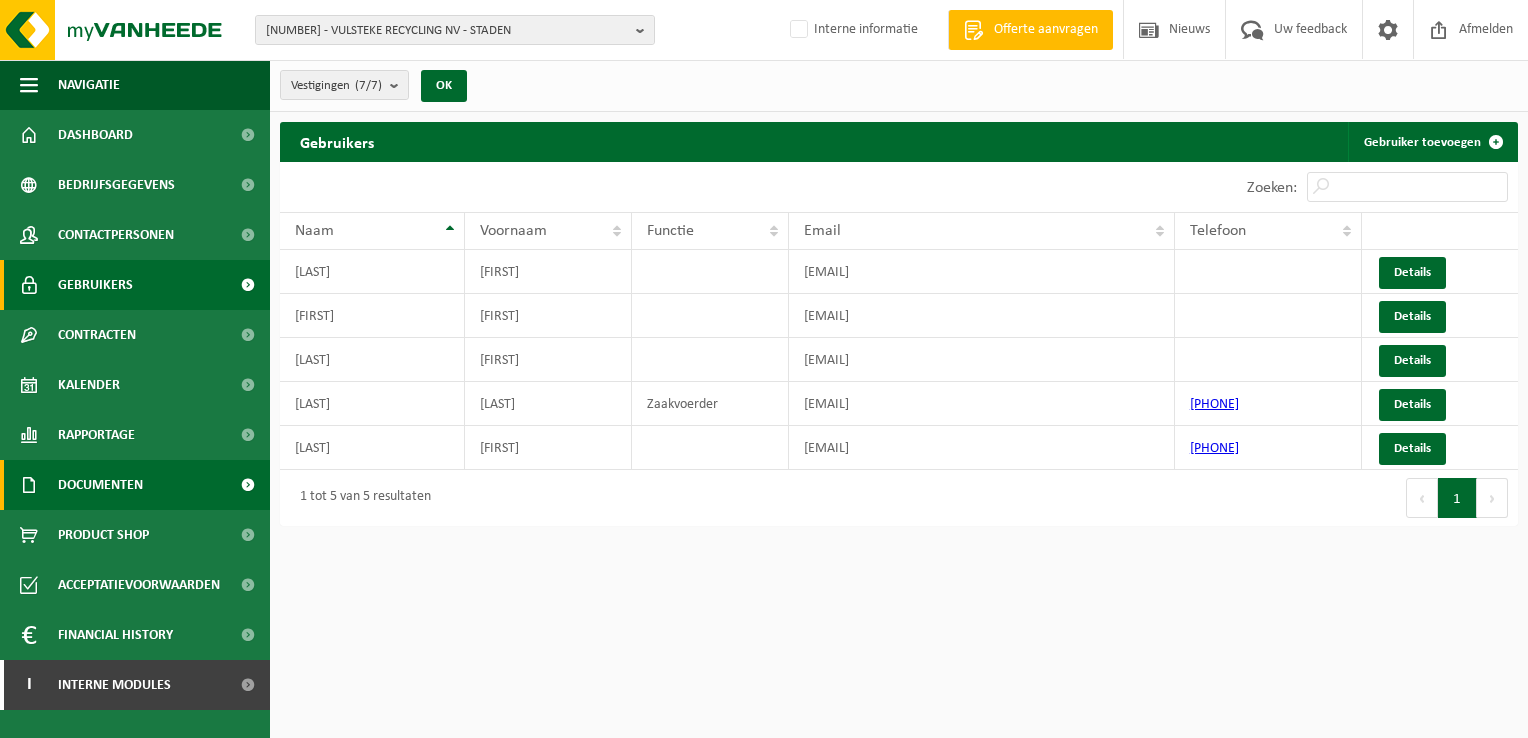 click on "Documenten" at bounding box center [135, 485] 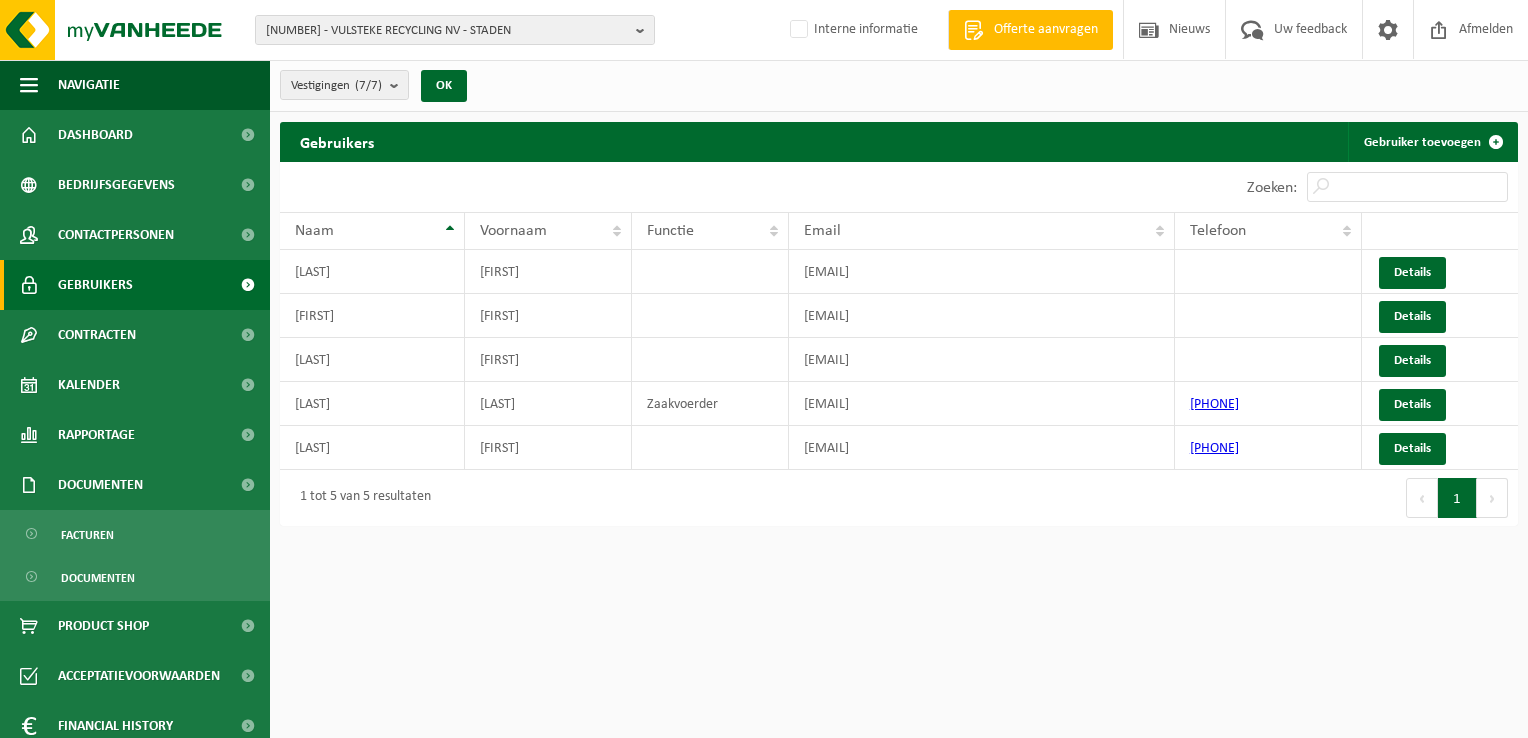 drag, startPoint x: 1120, startPoint y: 1, endPoint x: 1211, endPoint y: 721, distance: 725.7279 